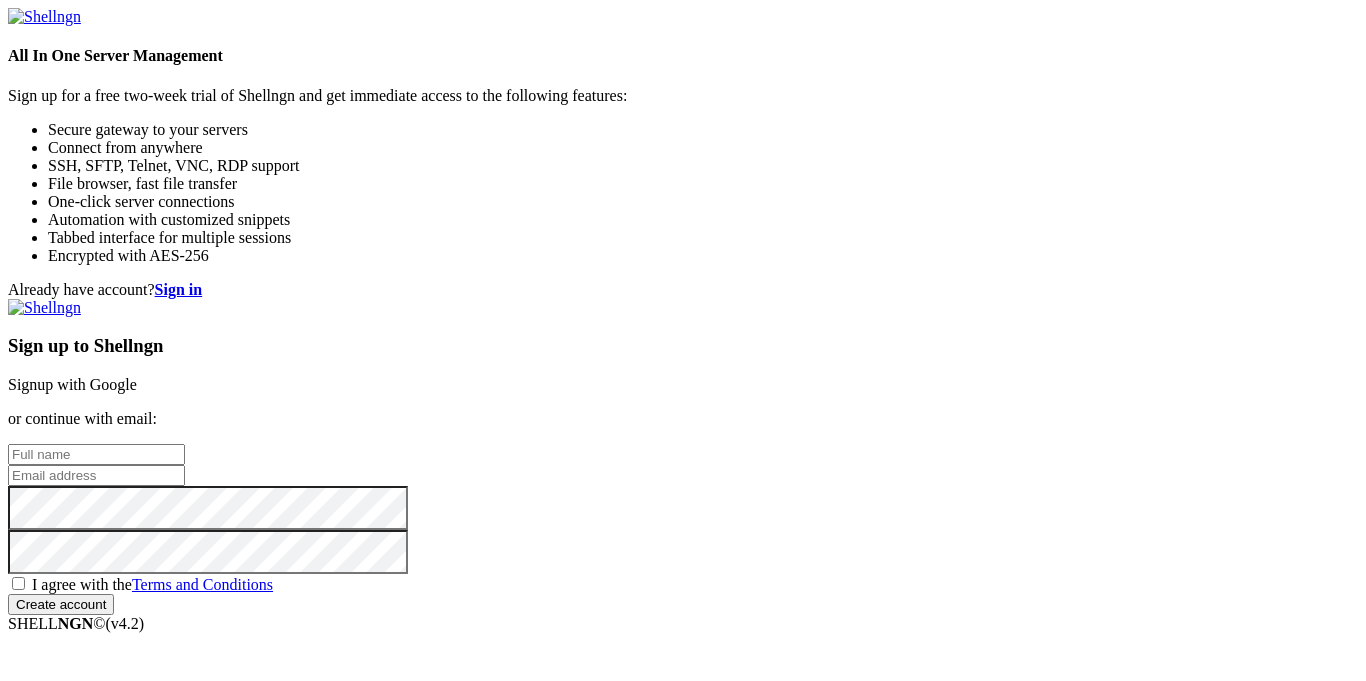 scroll, scrollTop: 0, scrollLeft: 0, axis: both 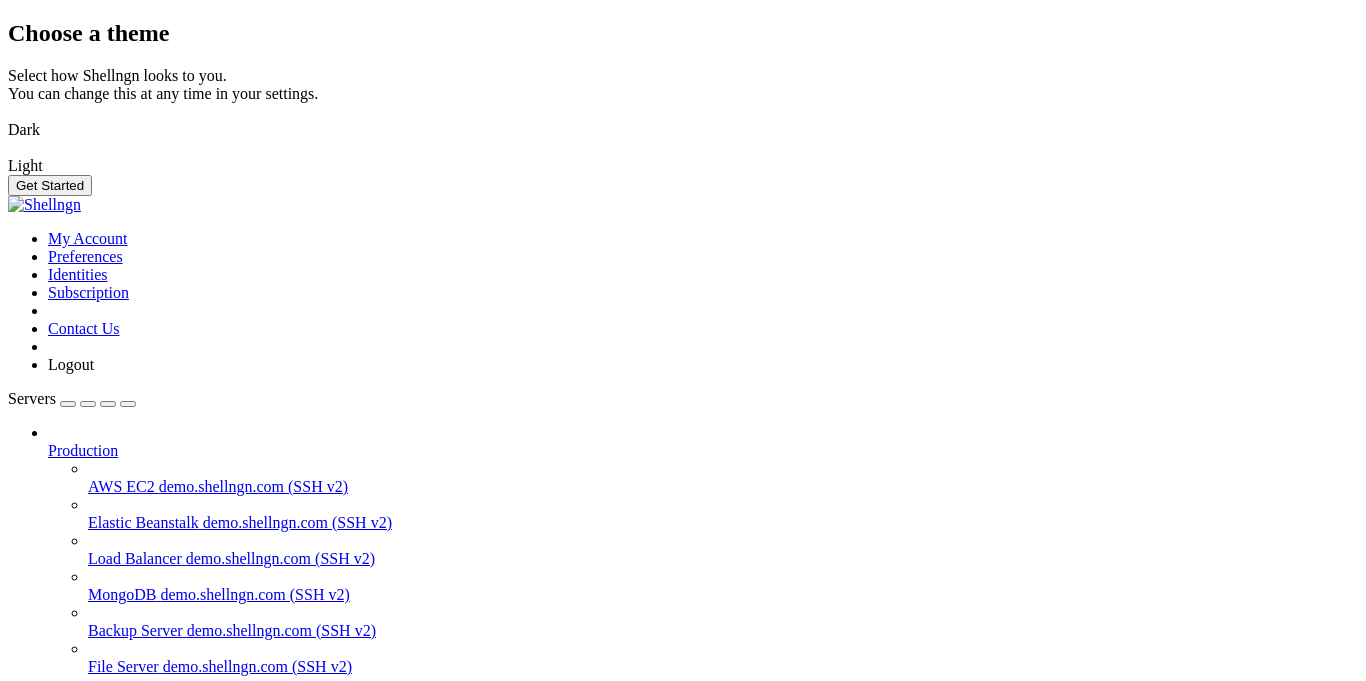 click at bounding box center [8, 117] 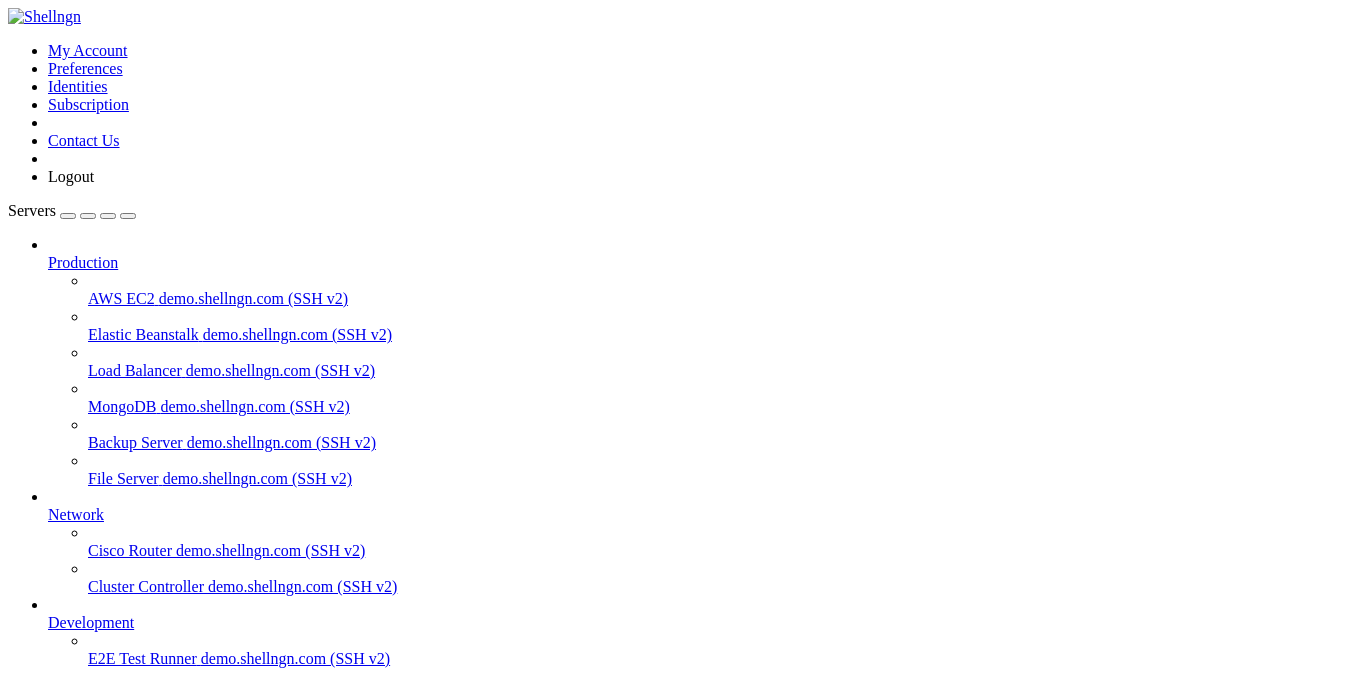 click on "Add Server" at bounding box center [683, 801] 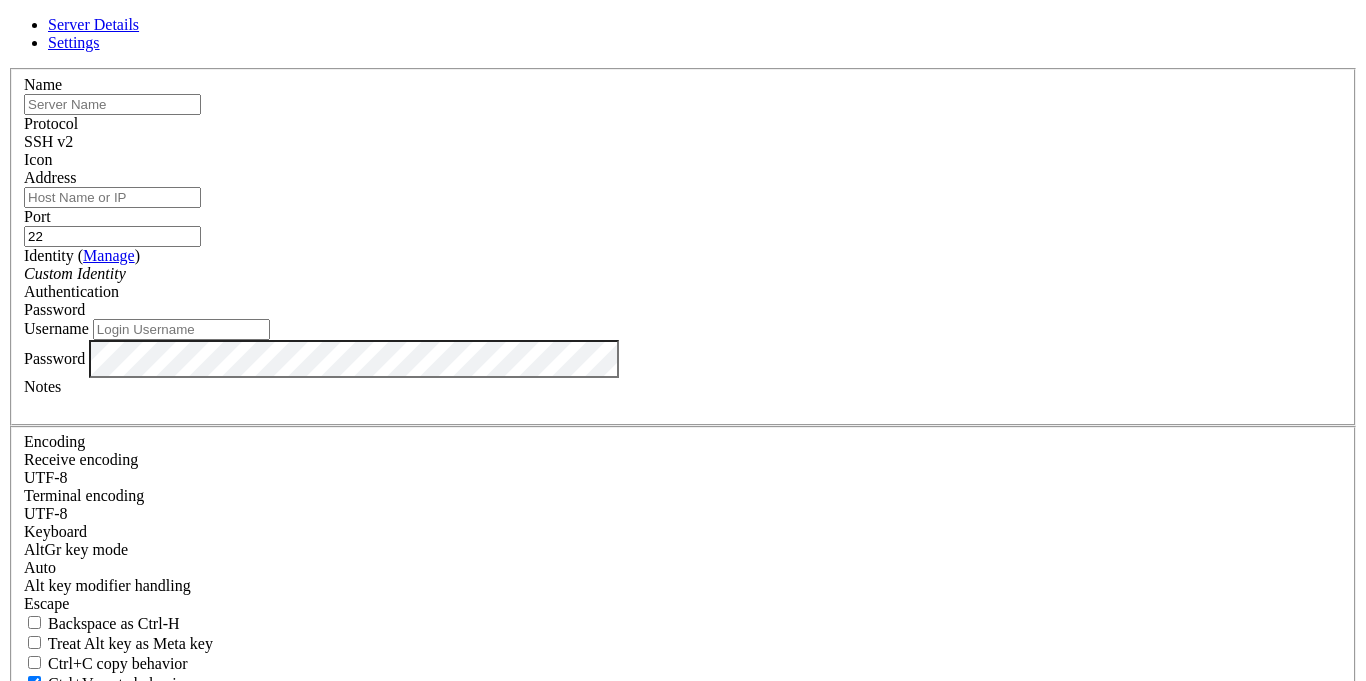 click on "Username" at bounding box center (181, 329) 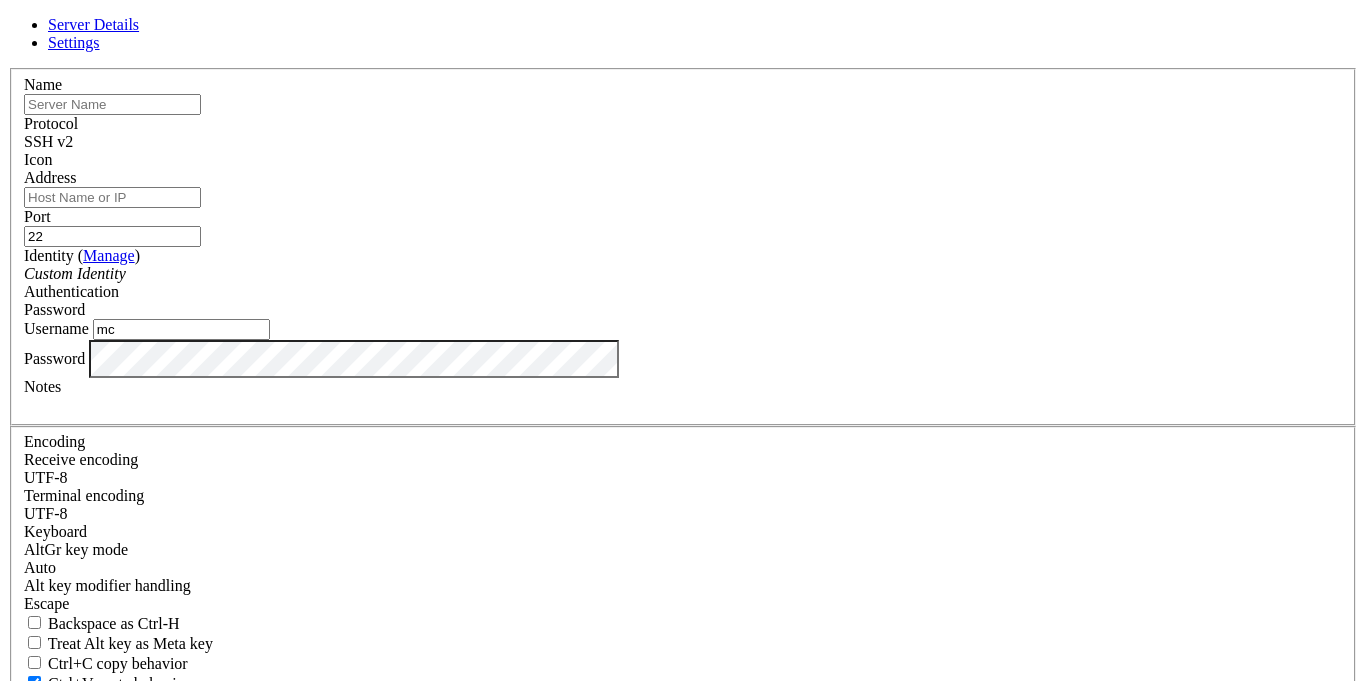 type on "mc" 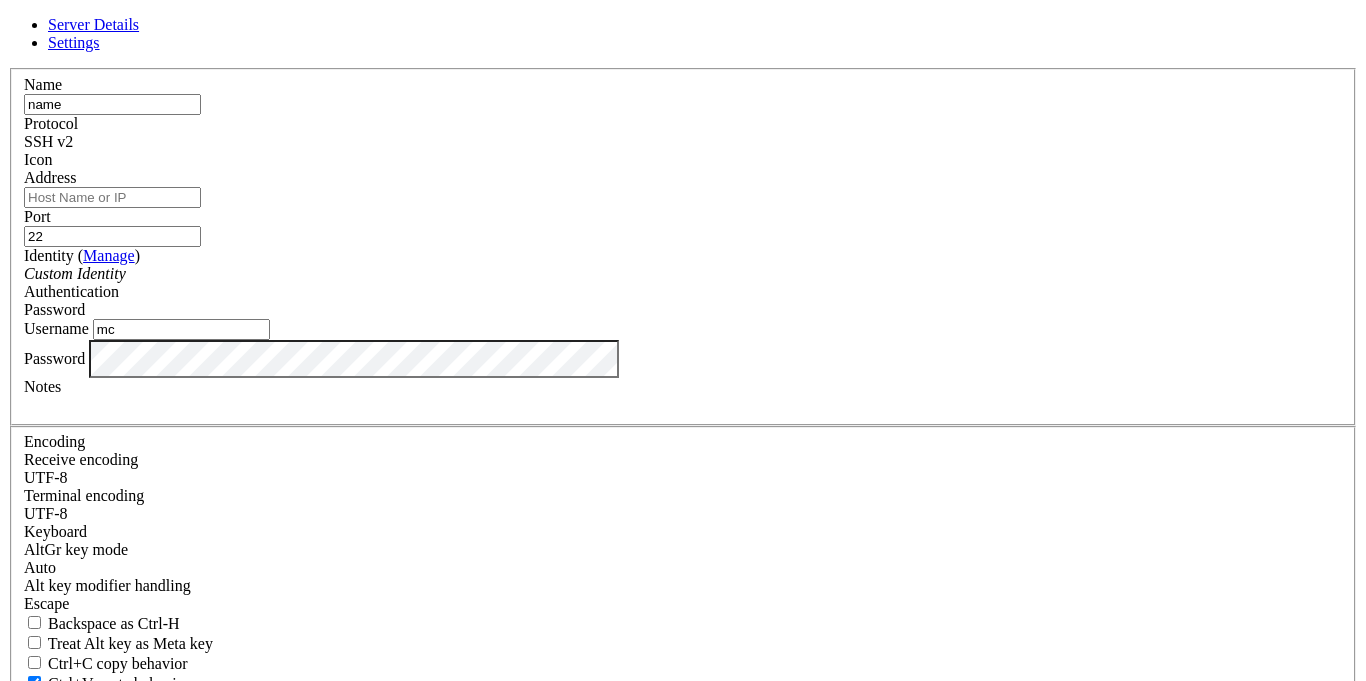 type on "name" 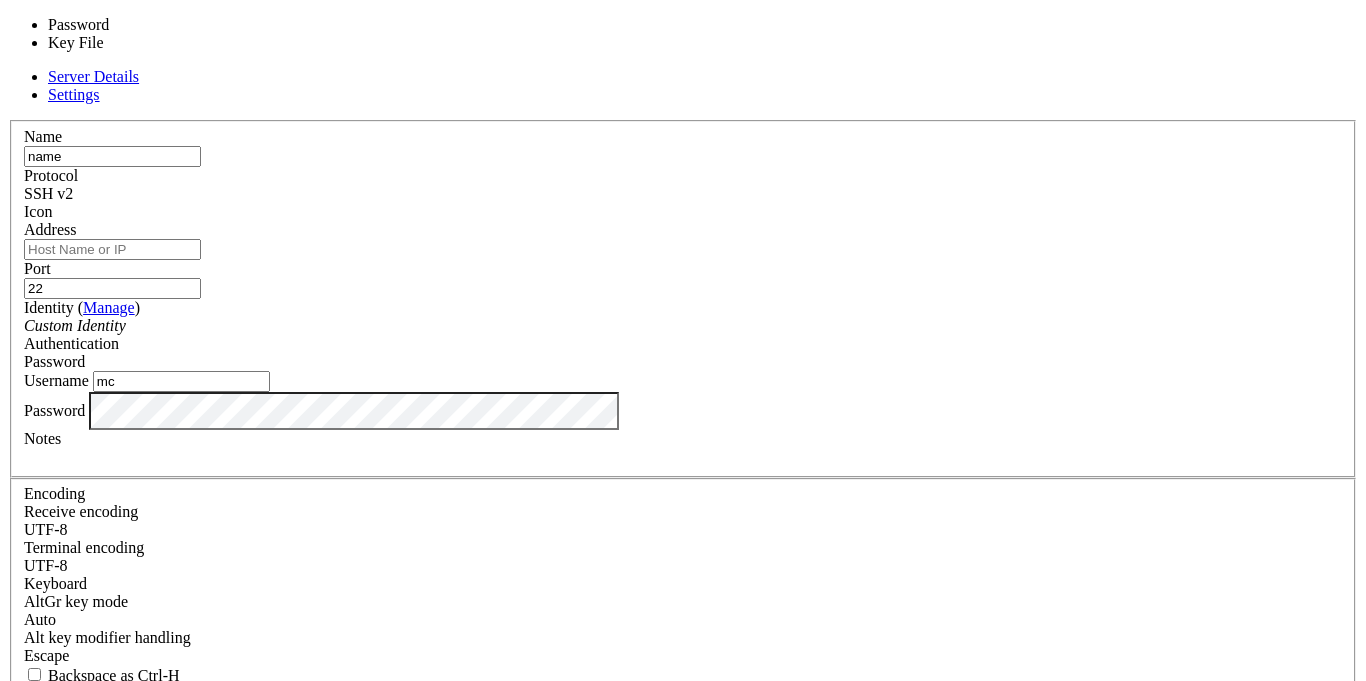 click on "Password" at bounding box center [683, 362] 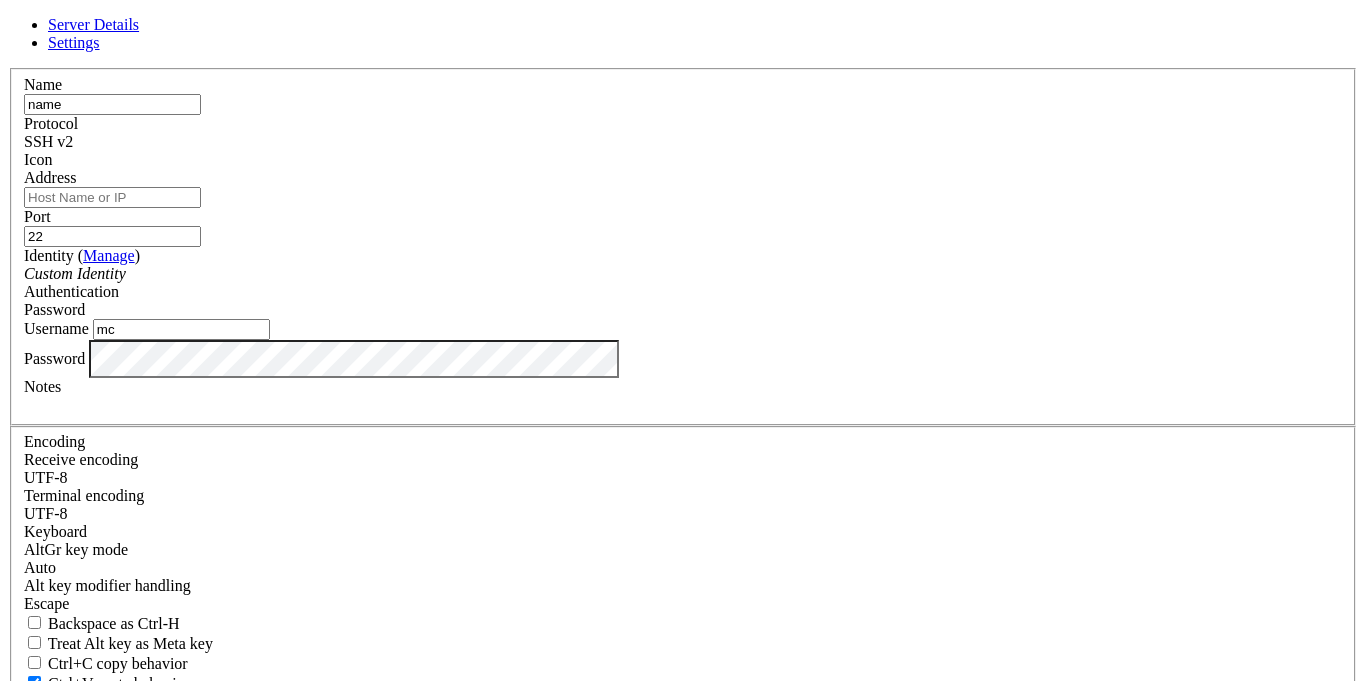 click on "Save" at bounding box center (31, 831) 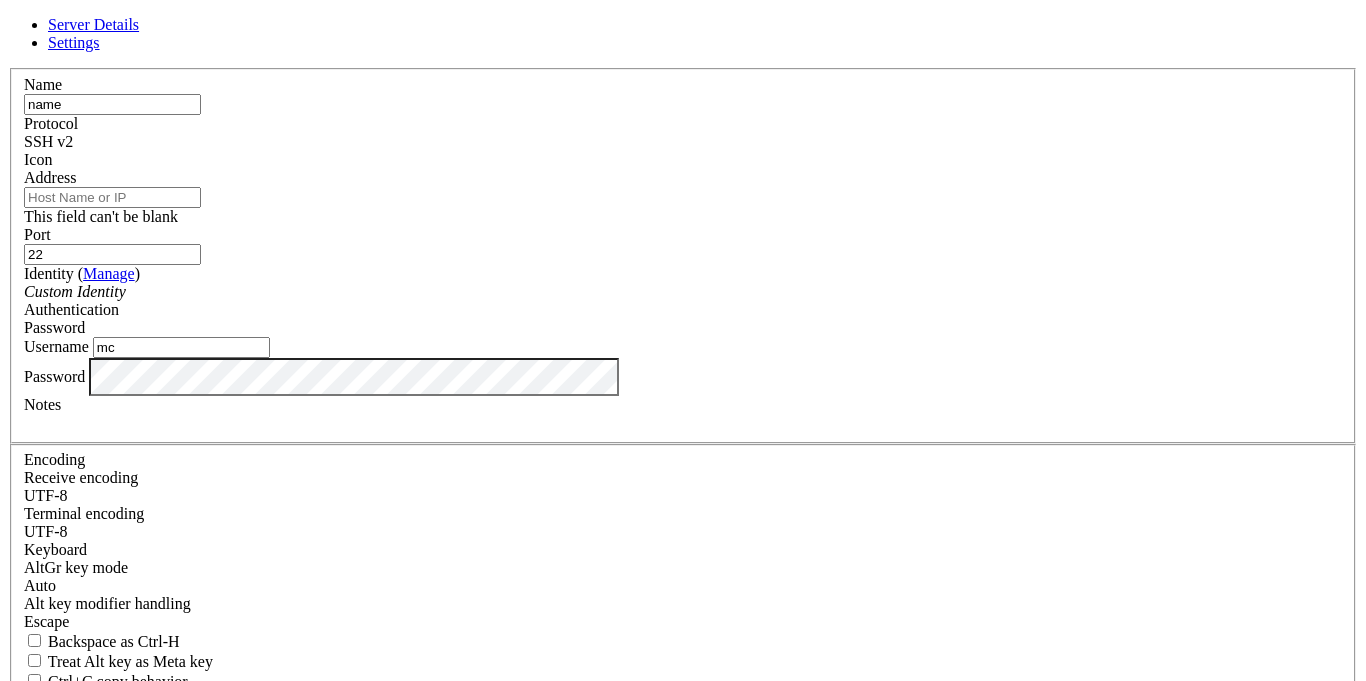 click on "Address" at bounding box center [112, 197] 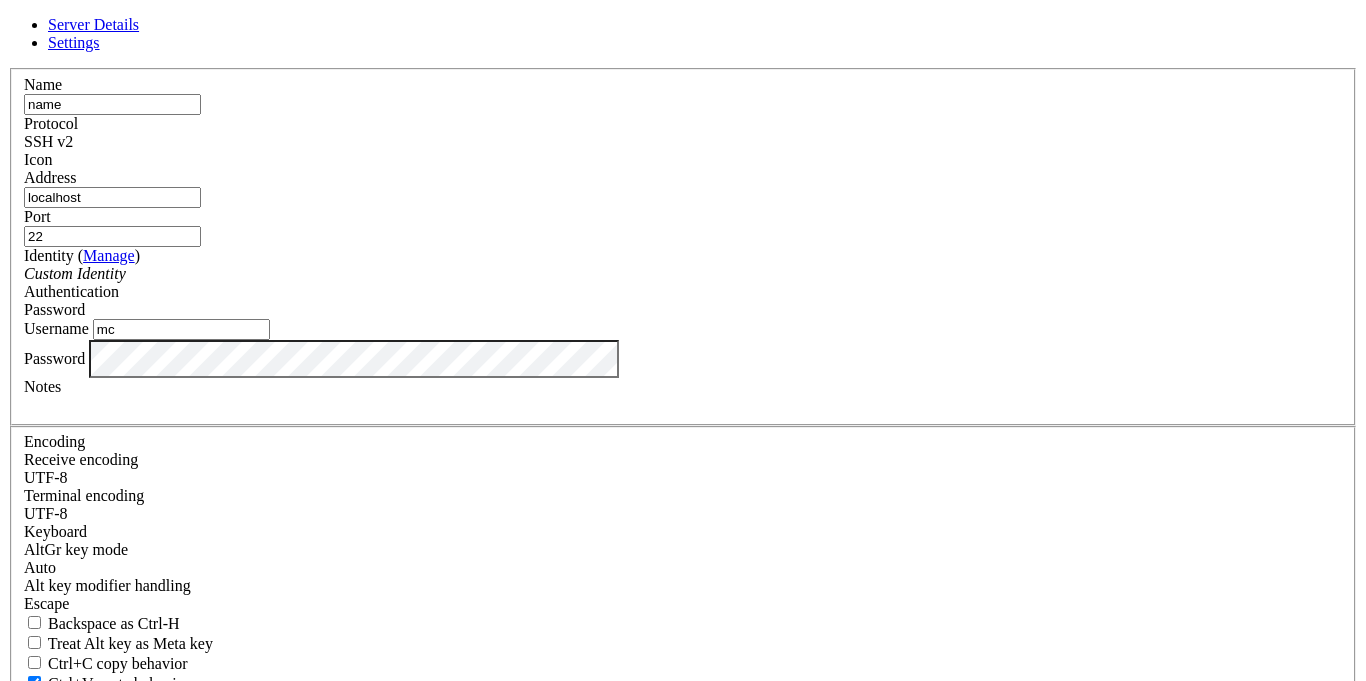 type on "localhost" 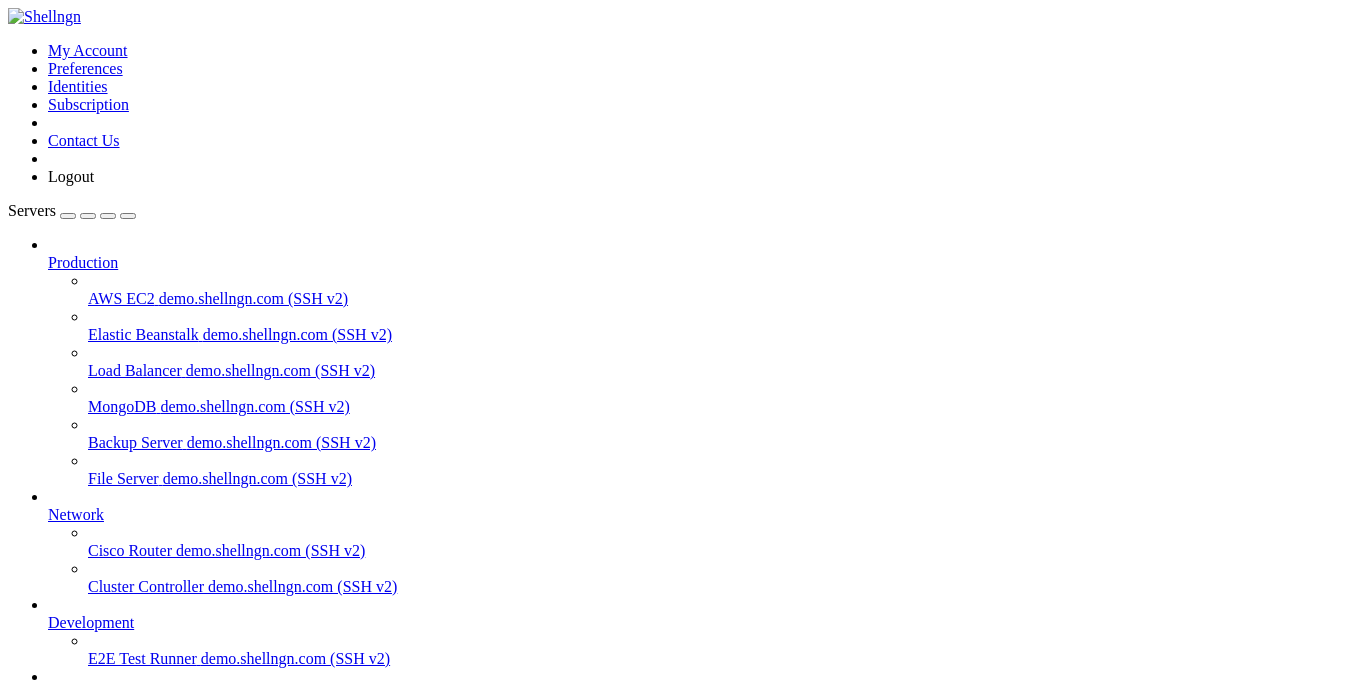 scroll, scrollTop: 0, scrollLeft: 0, axis: both 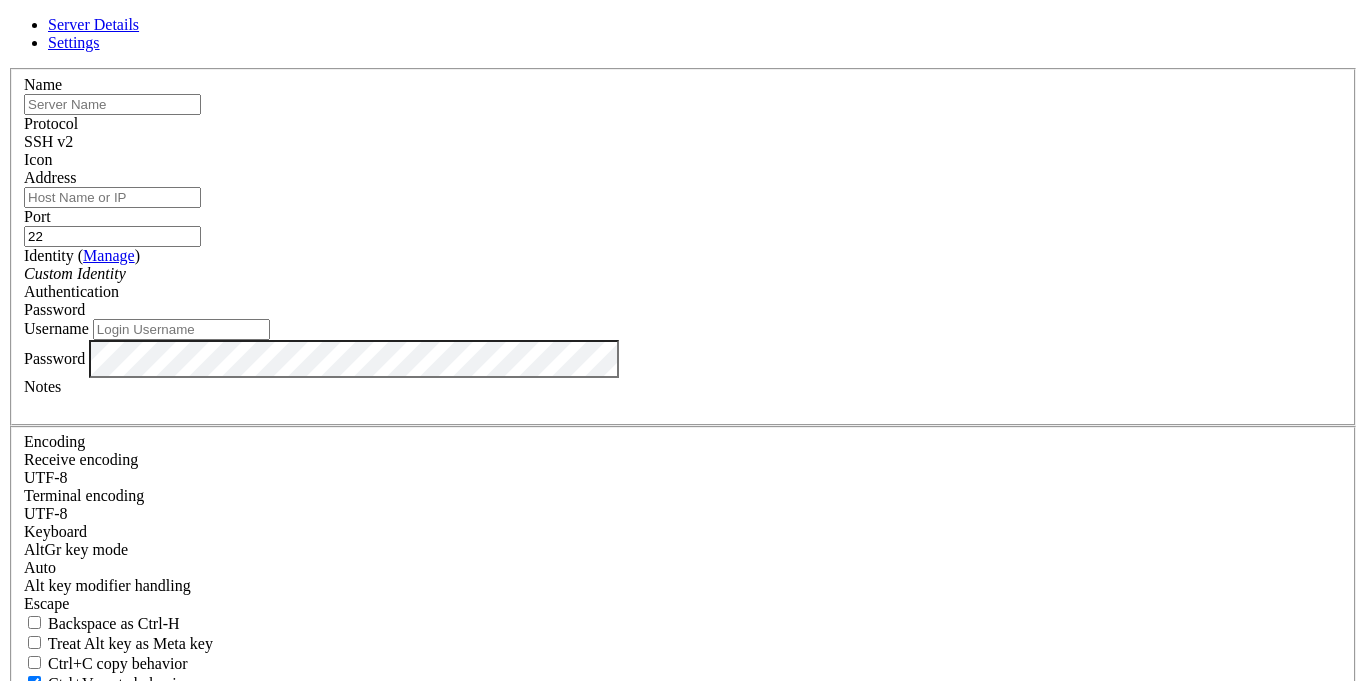 type on "mc" 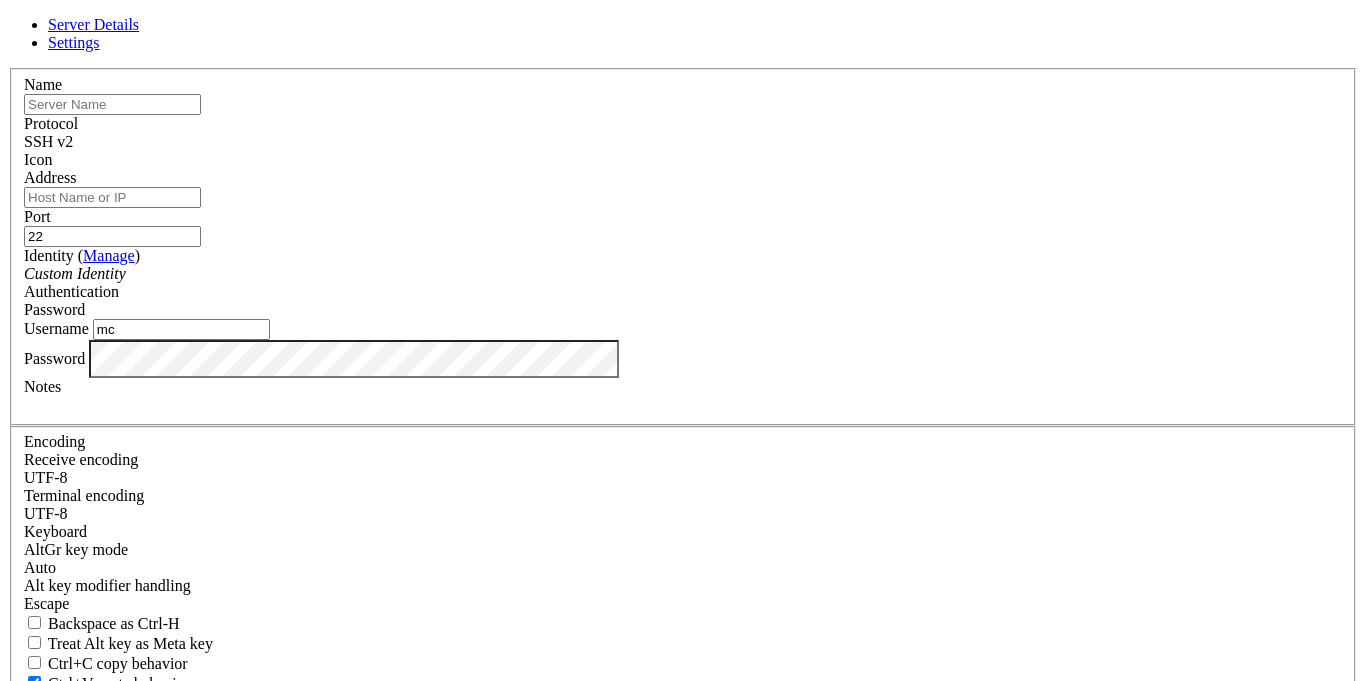 click on "Cancel" at bounding box center (683, 812) 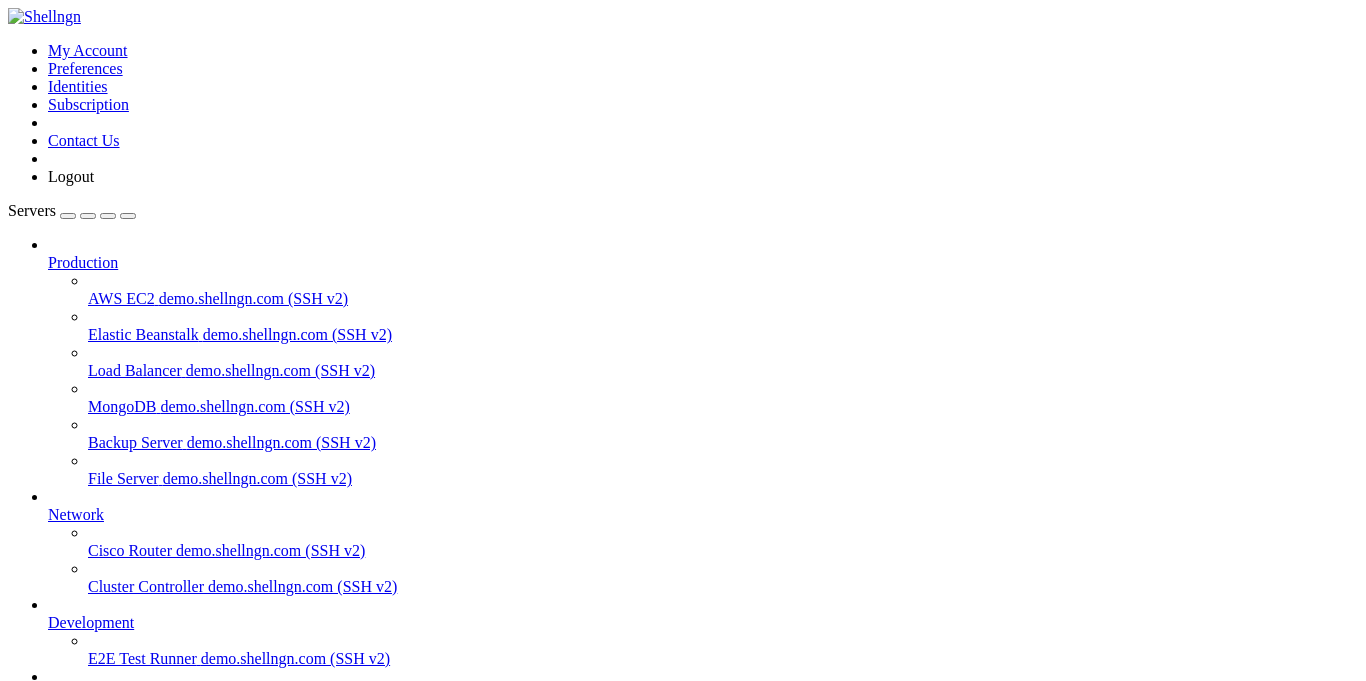 click on "E2E Test Runner
demo.shellngn.com (SSH v2)" at bounding box center (723, 659) 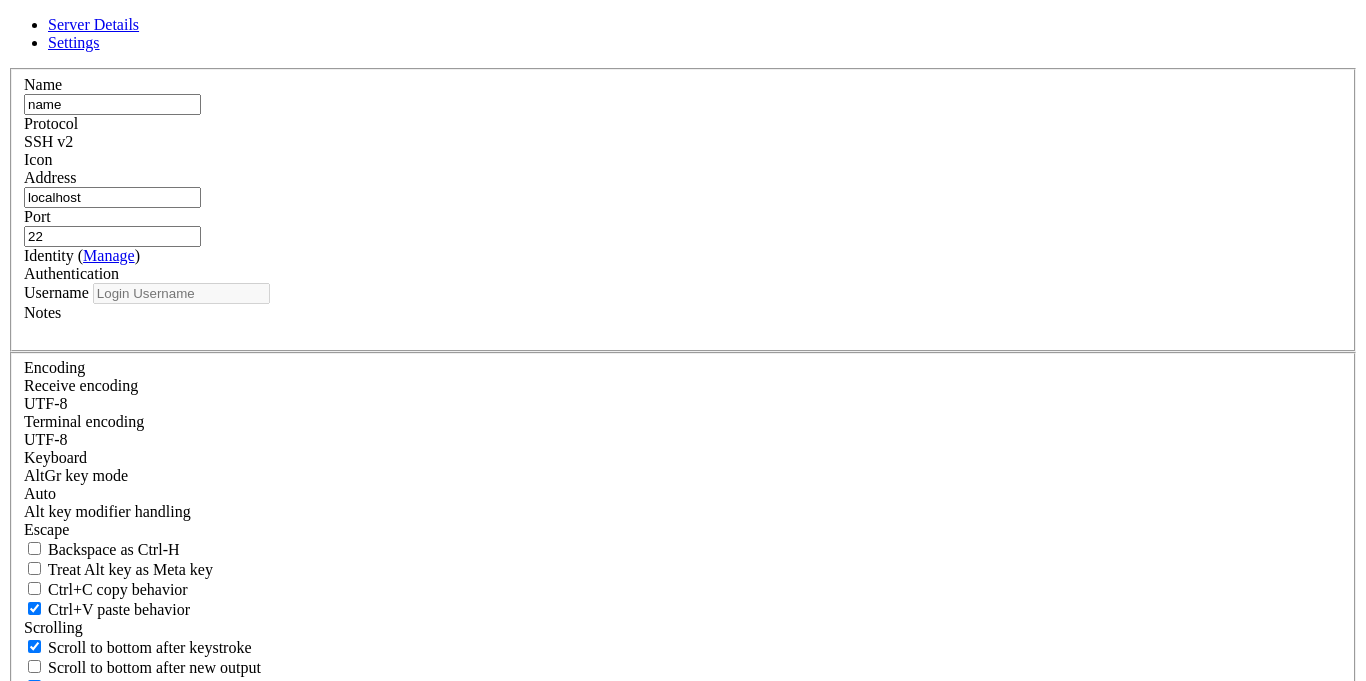 type on "mc" 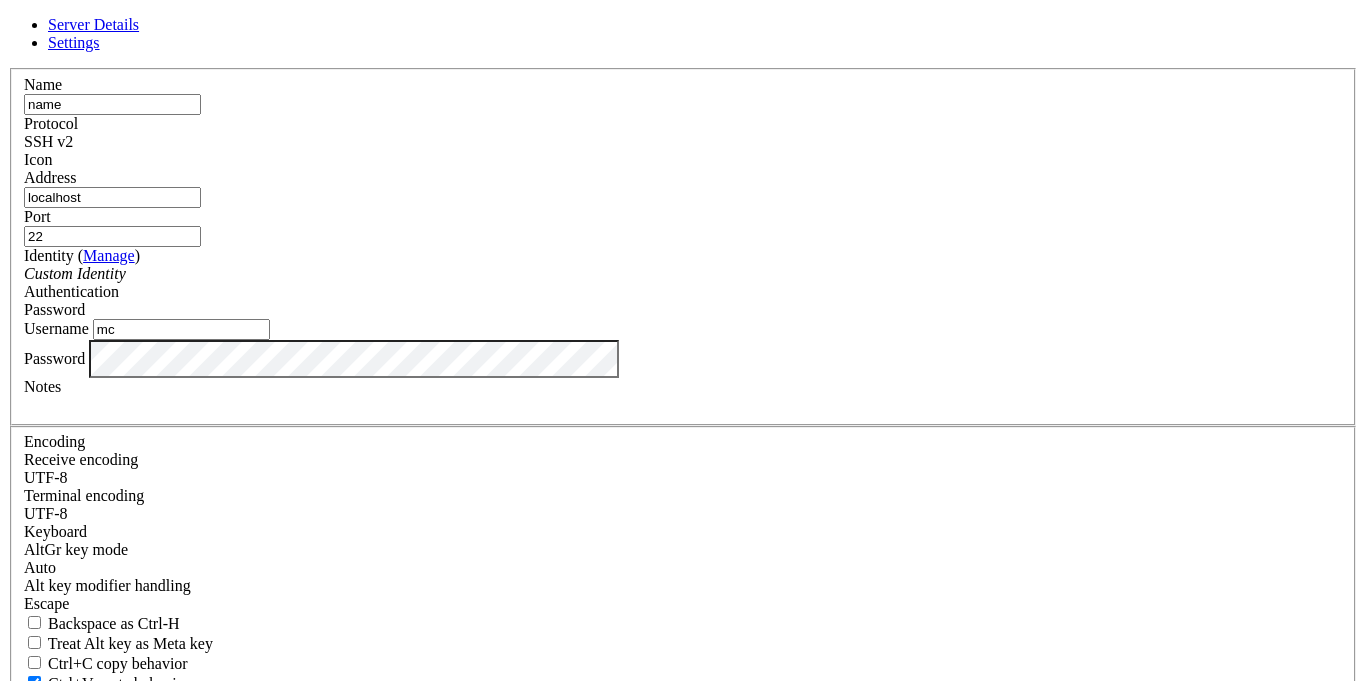 click on "Password" at bounding box center (683, 359) 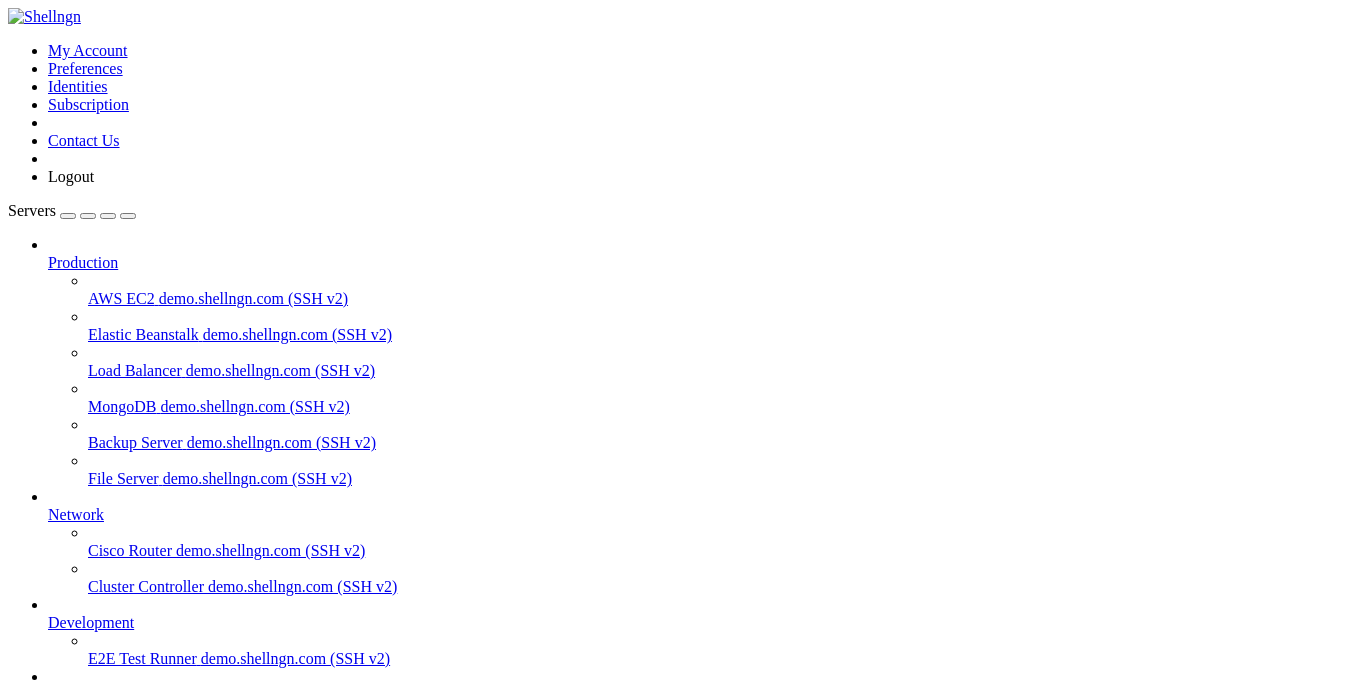 click on "Reconnect" at bounding box center (48, 1176) 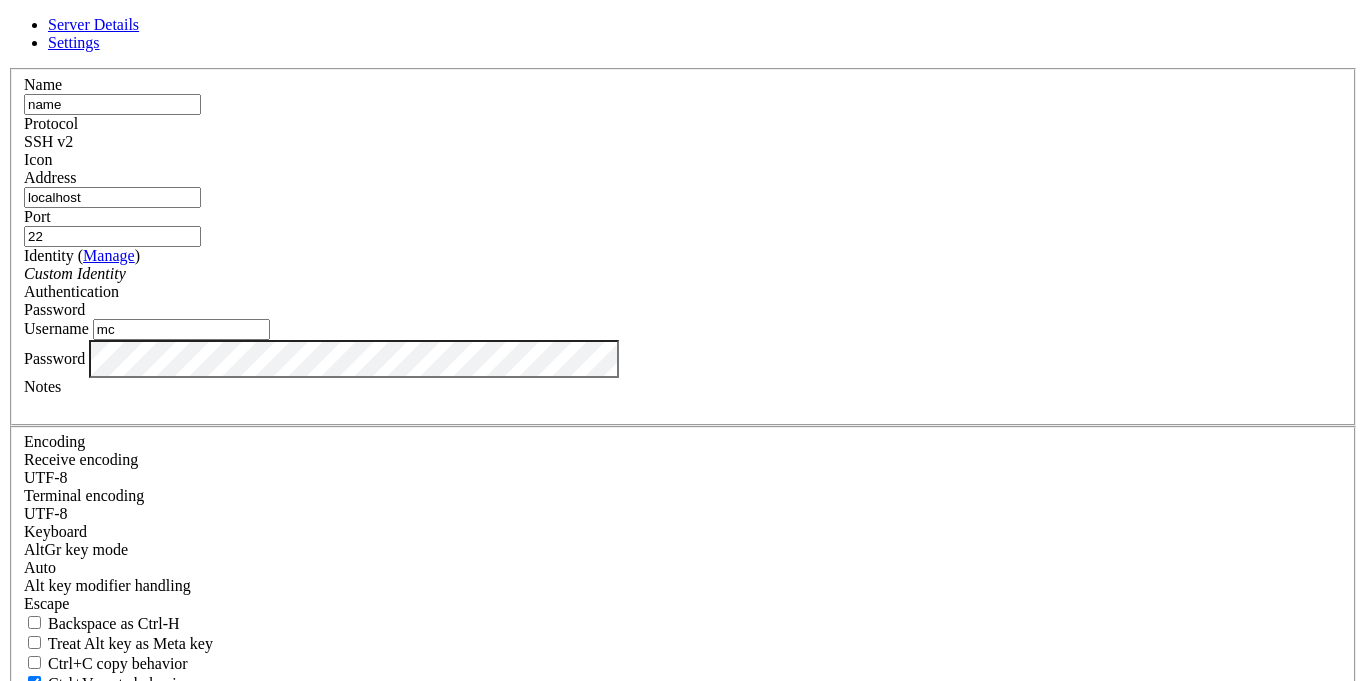 click on "Settings" at bounding box center [74, 42] 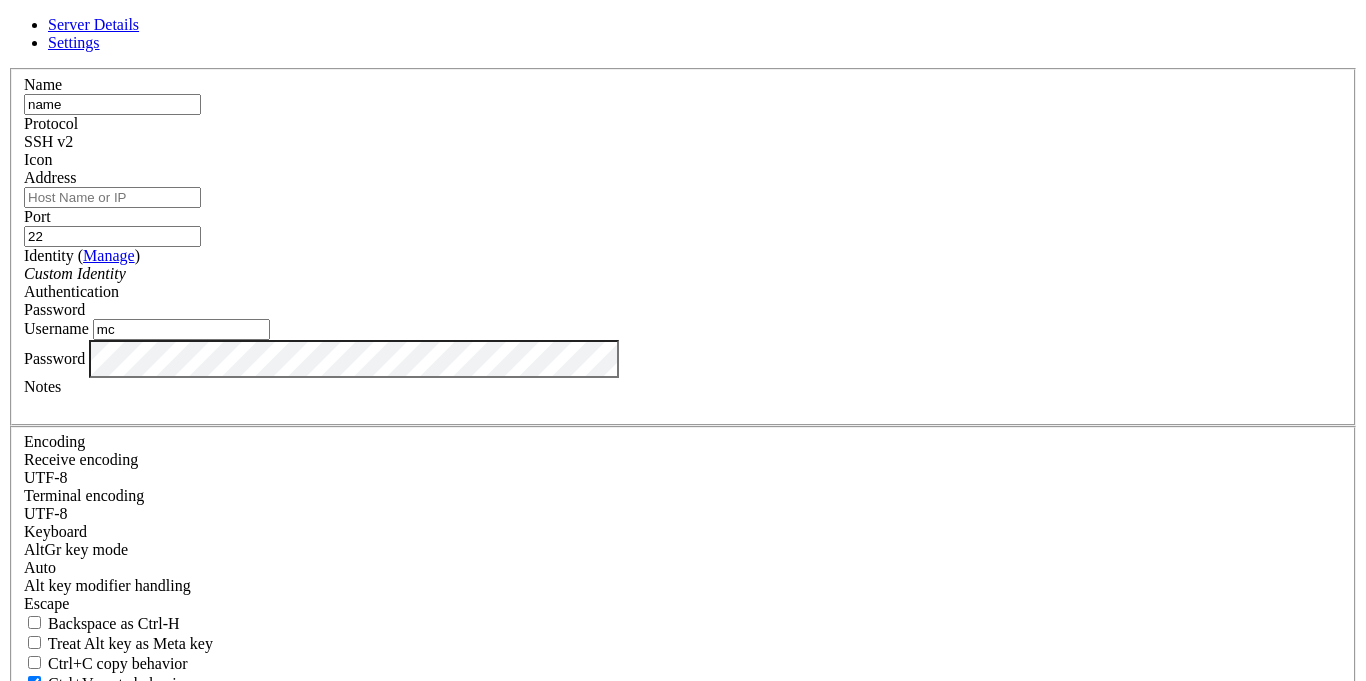paste on "[IP ADDRESS]" 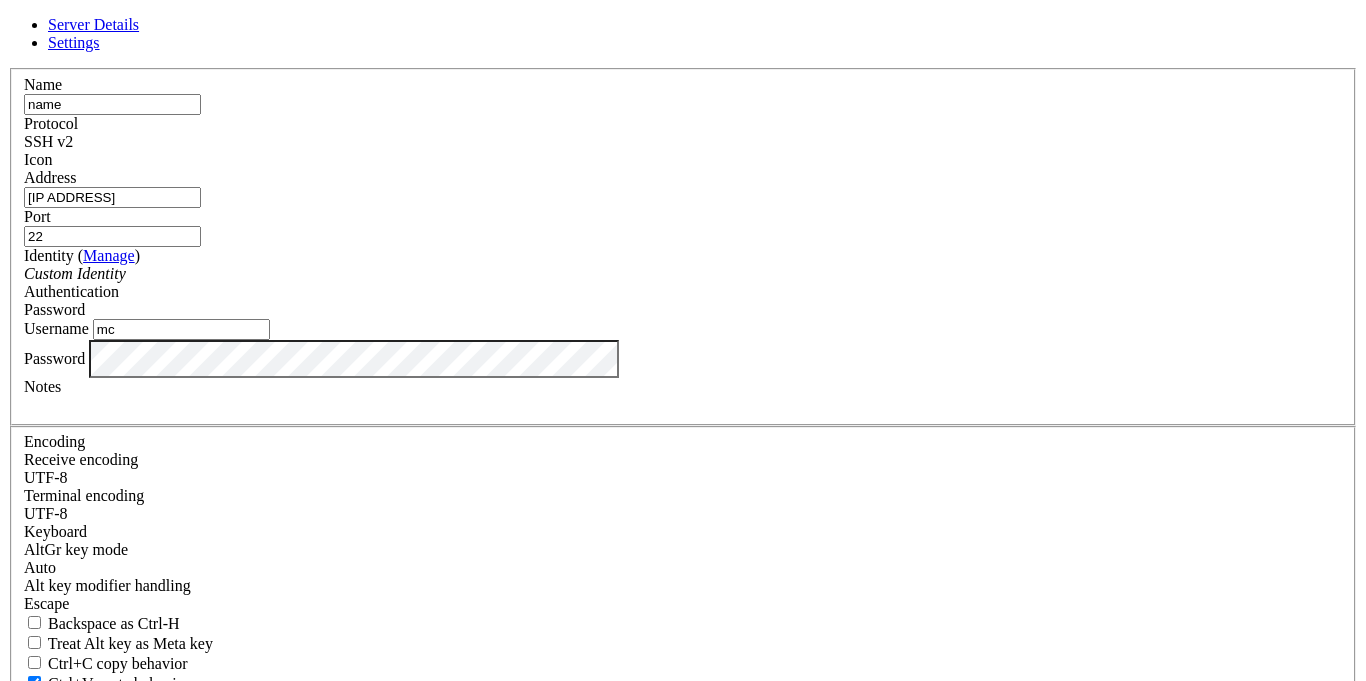 type on "[IP ADDRESS]" 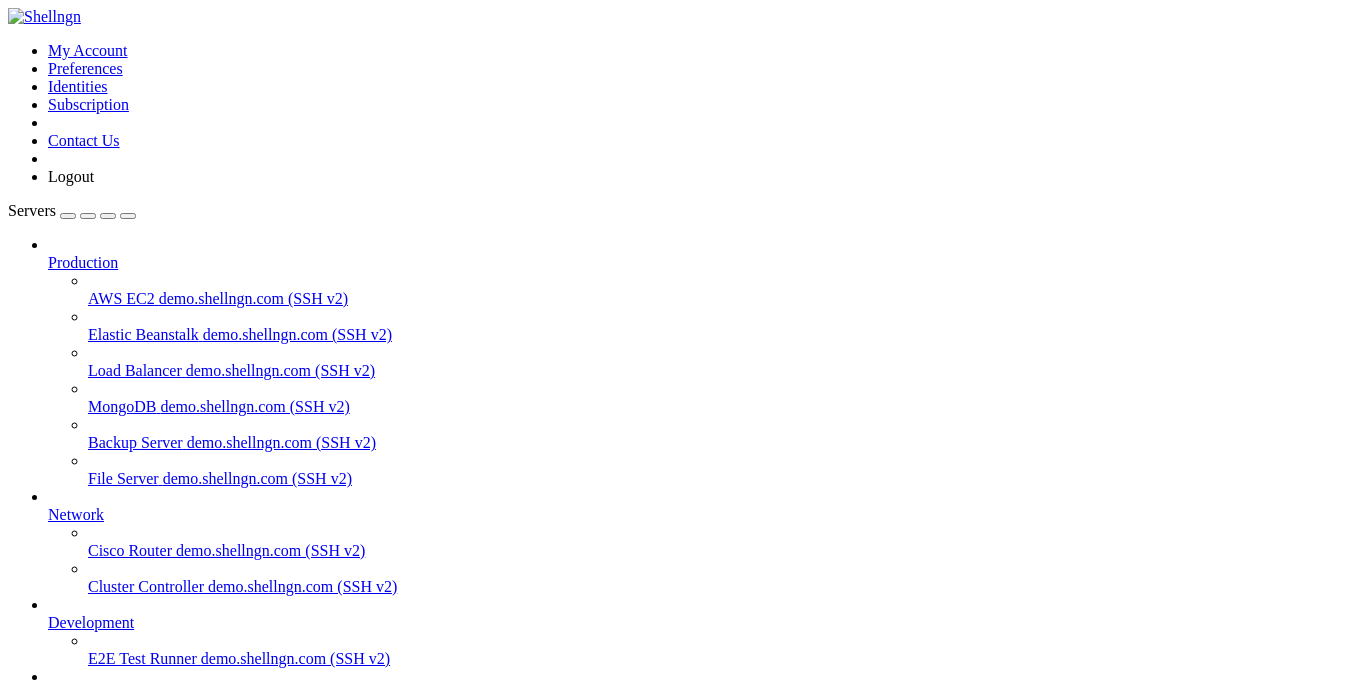 click on "Reconnect" at bounding box center [48, 1176] 